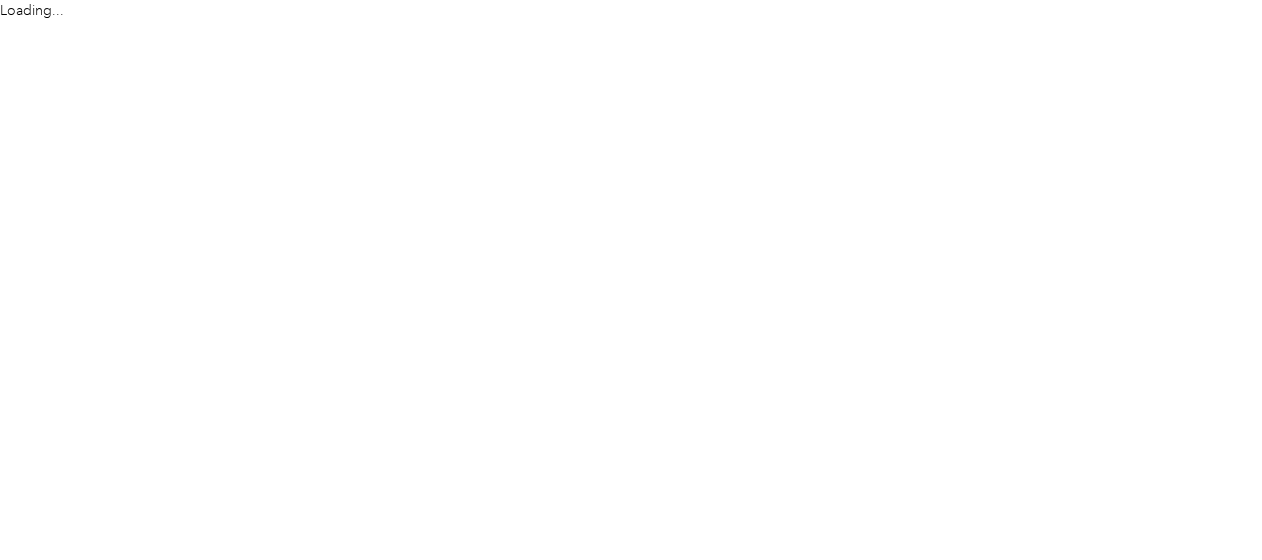 scroll, scrollTop: 0, scrollLeft: 0, axis: both 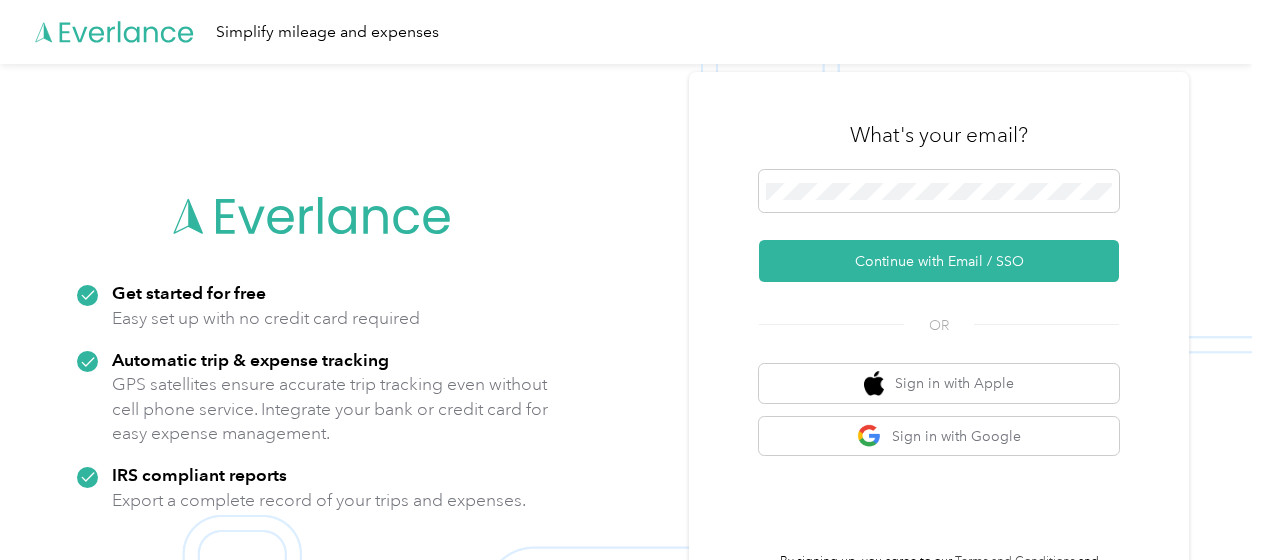 click at bounding box center [626, 344] 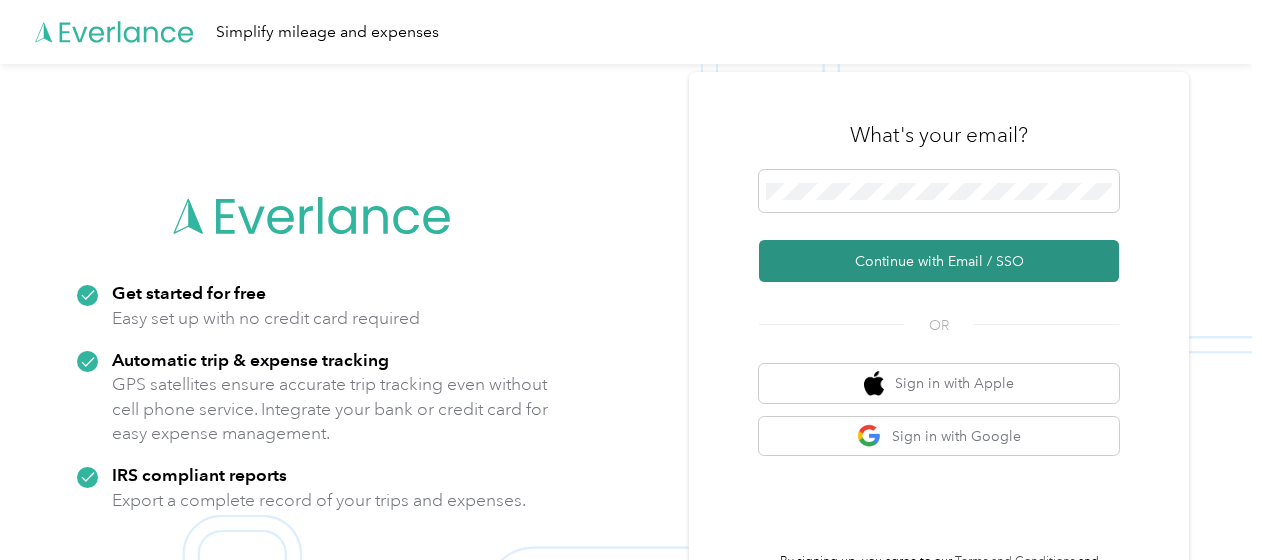click on "Continue with Email / SSO" at bounding box center [939, 261] 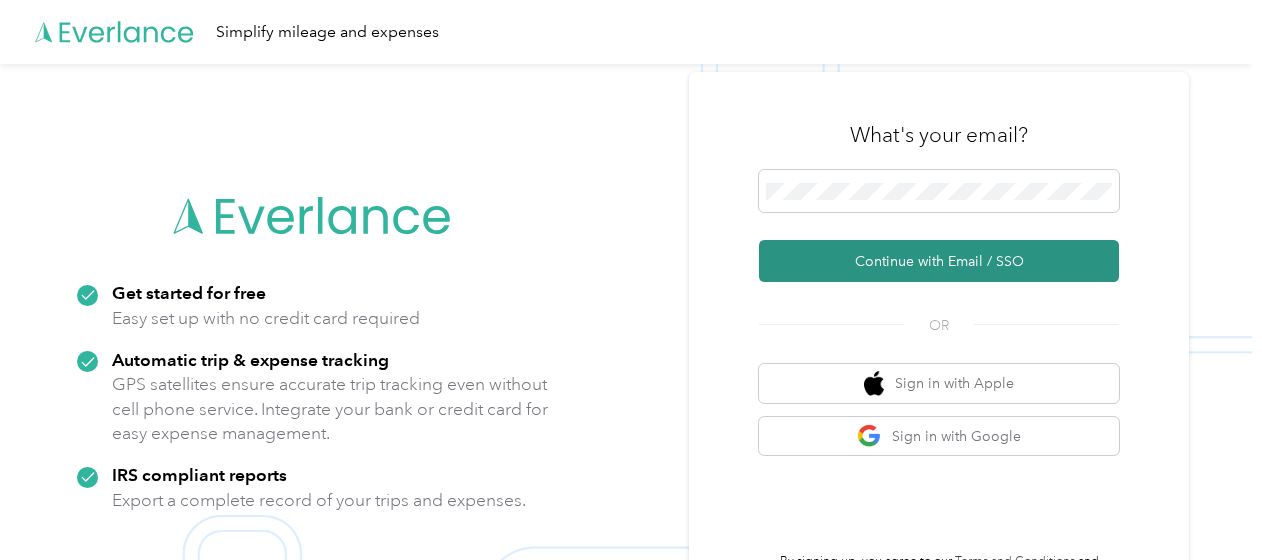 click on "Continue with Email / SSO" at bounding box center (939, 261) 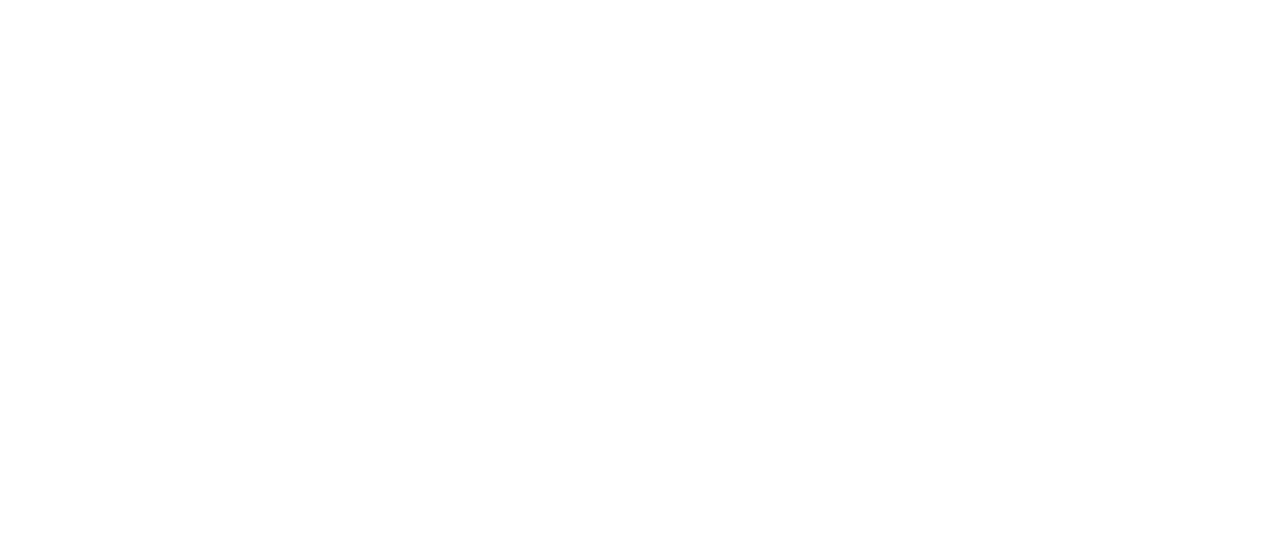 scroll, scrollTop: 0, scrollLeft: 0, axis: both 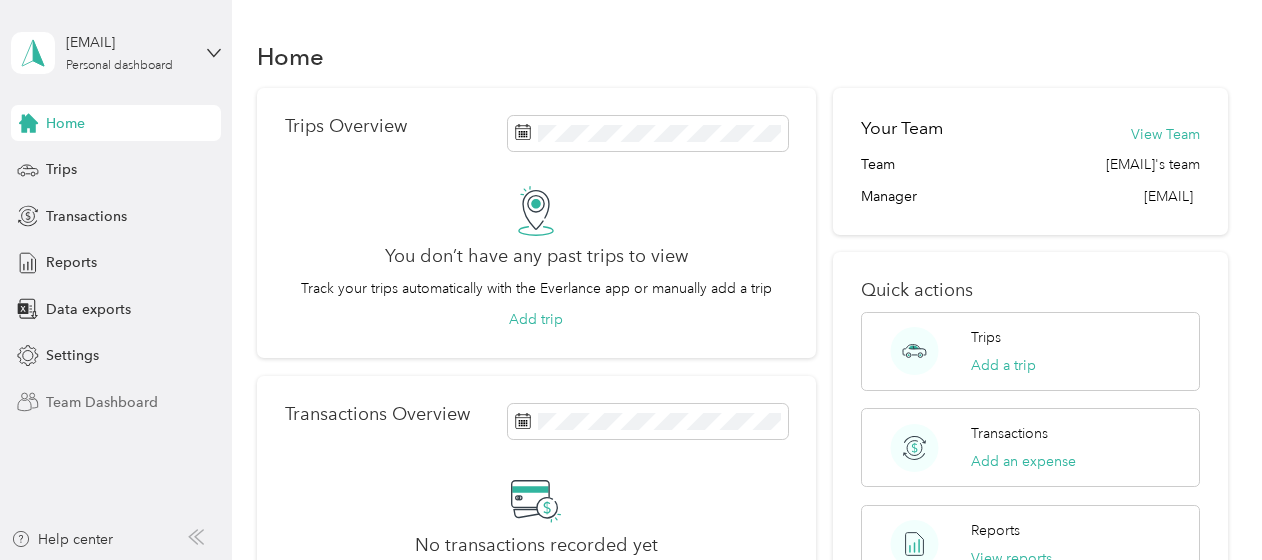 click on "Team Dashboard" at bounding box center [102, 402] 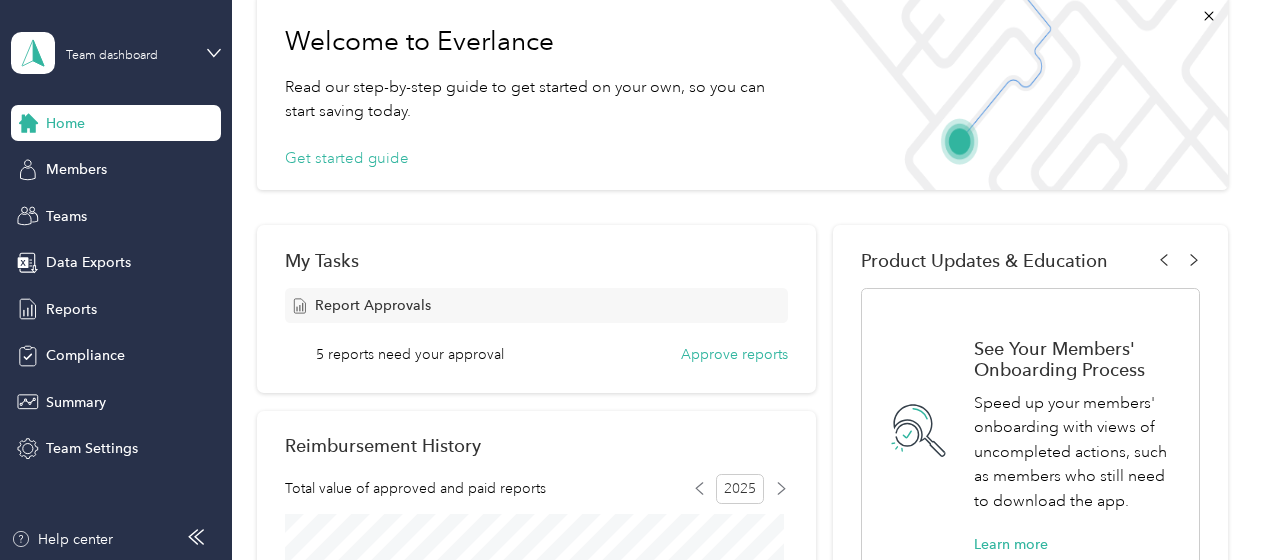 scroll, scrollTop: 300, scrollLeft: 0, axis: vertical 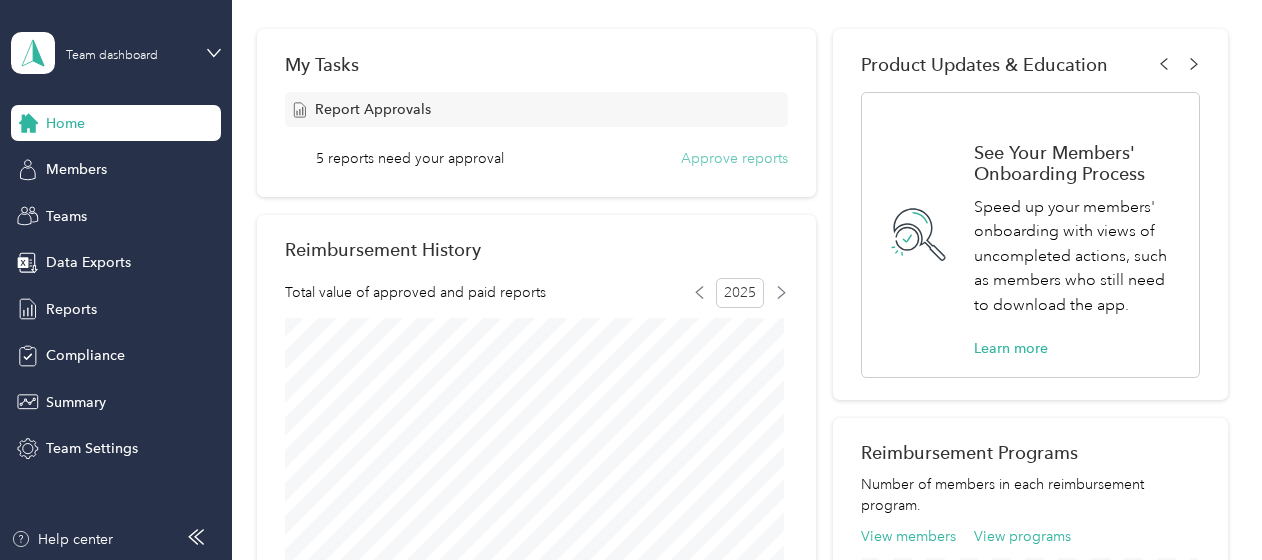 click on "Approve reports" at bounding box center (734, 158) 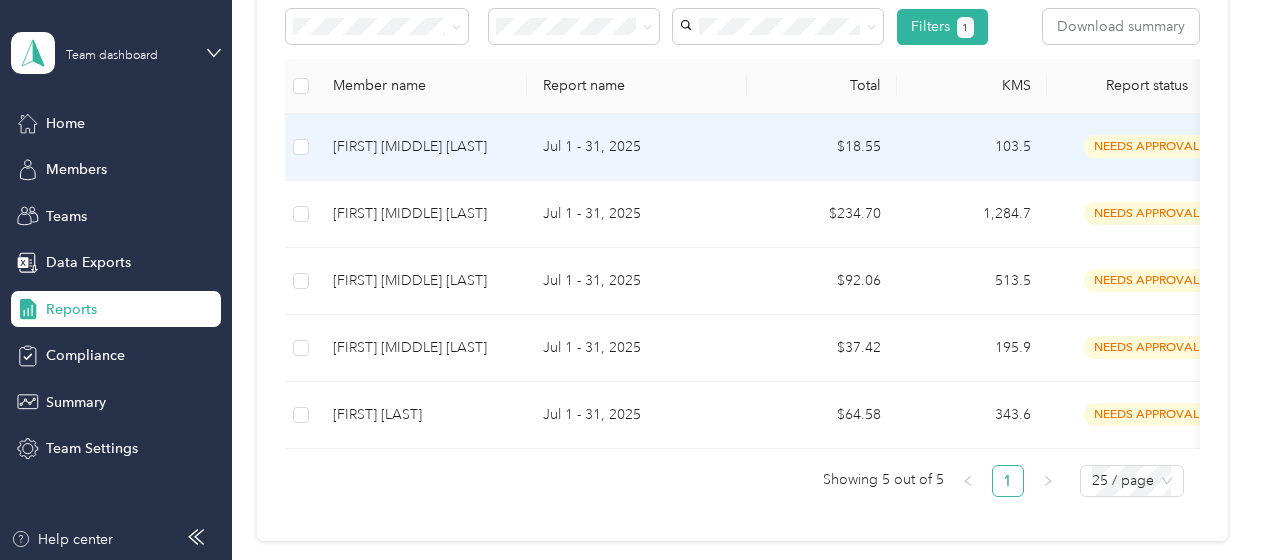 scroll, scrollTop: 263, scrollLeft: 0, axis: vertical 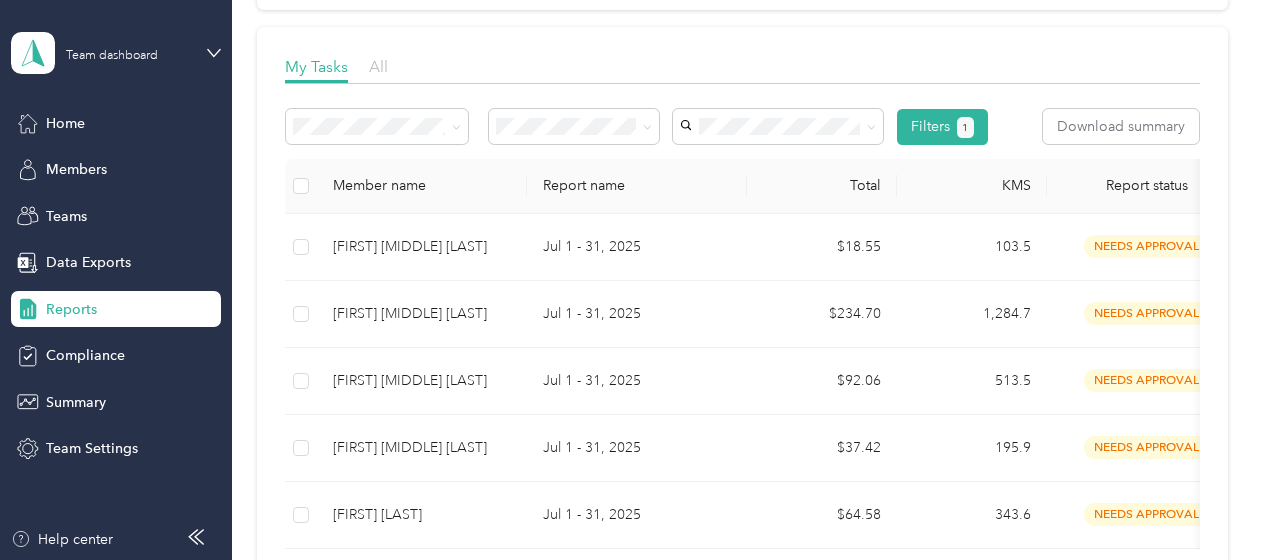 click on "All" at bounding box center (378, 66) 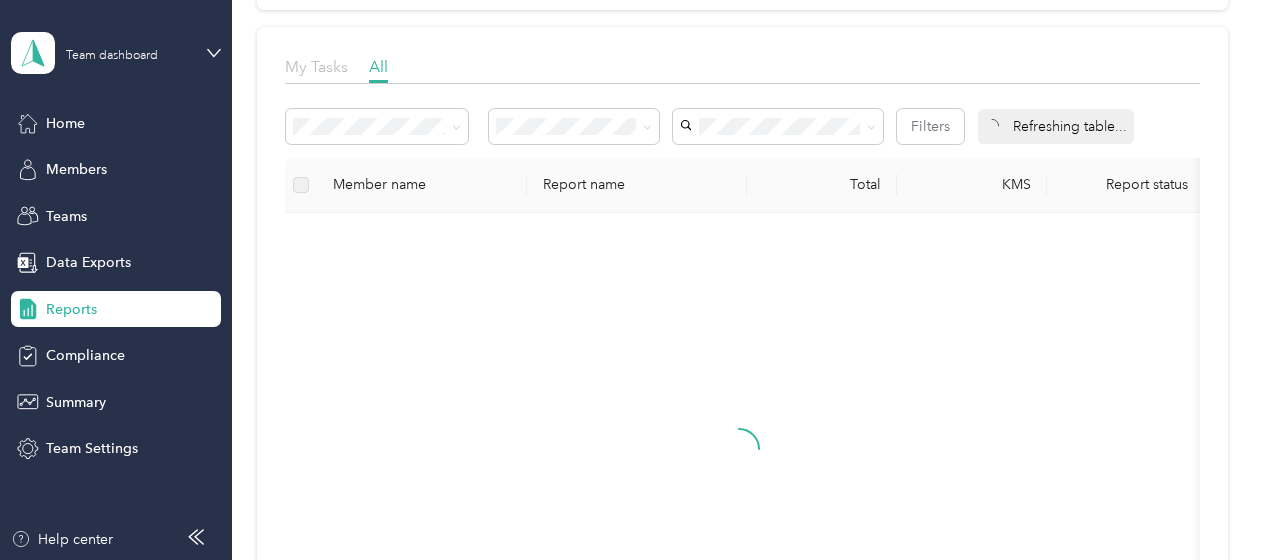 click on "My Tasks" at bounding box center [316, 66] 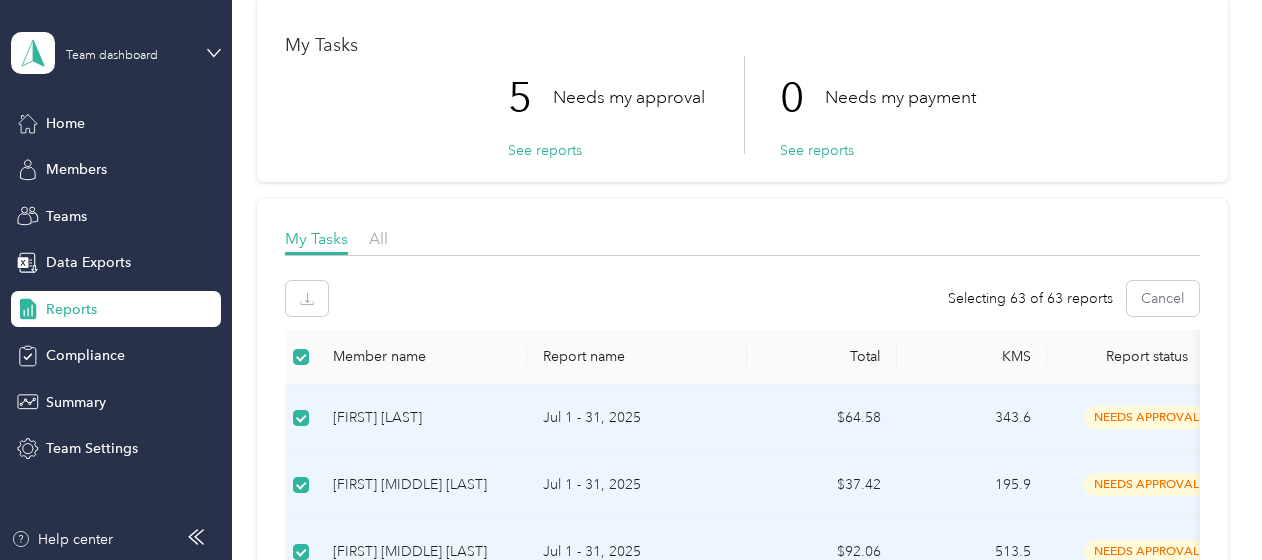 scroll, scrollTop: 0, scrollLeft: 0, axis: both 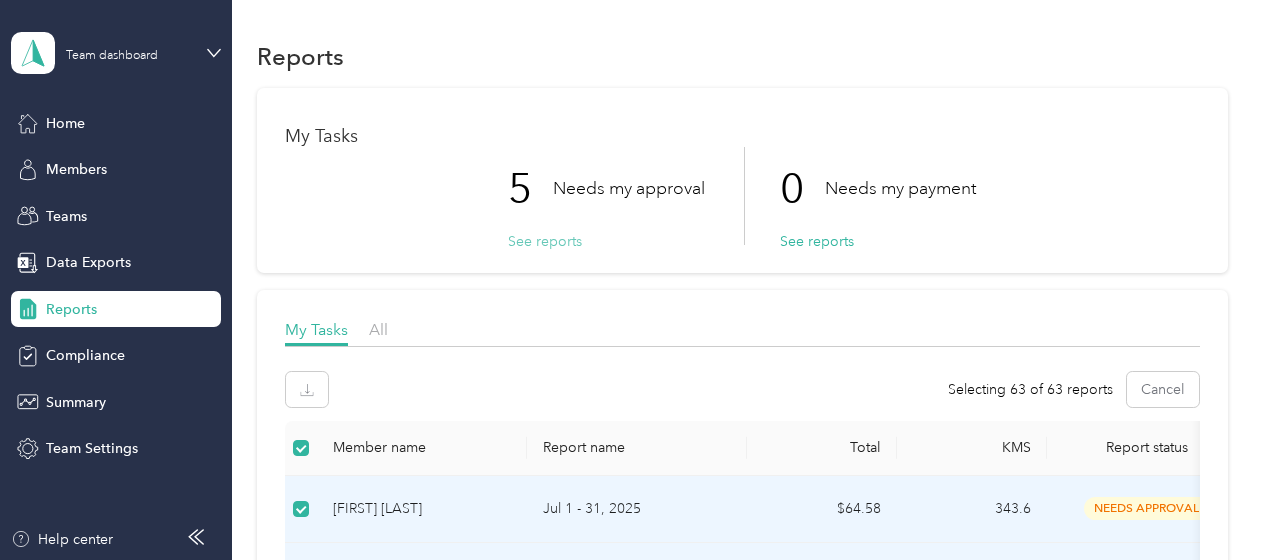 click on "See reports" at bounding box center [545, 241] 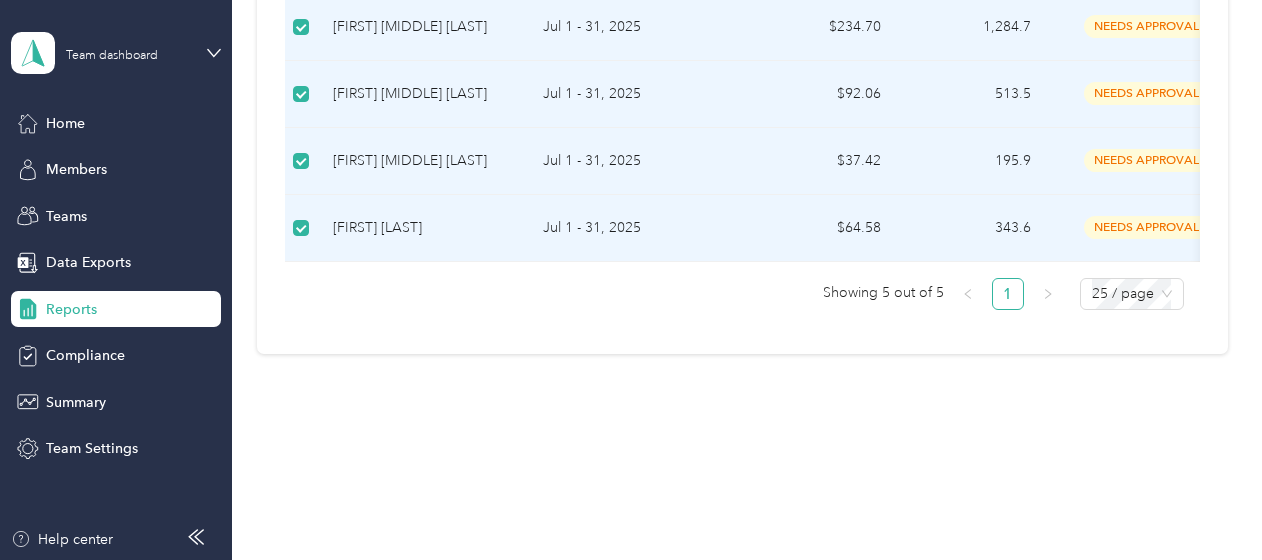 scroll, scrollTop: 262, scrollLeft: 0, axis: vertical 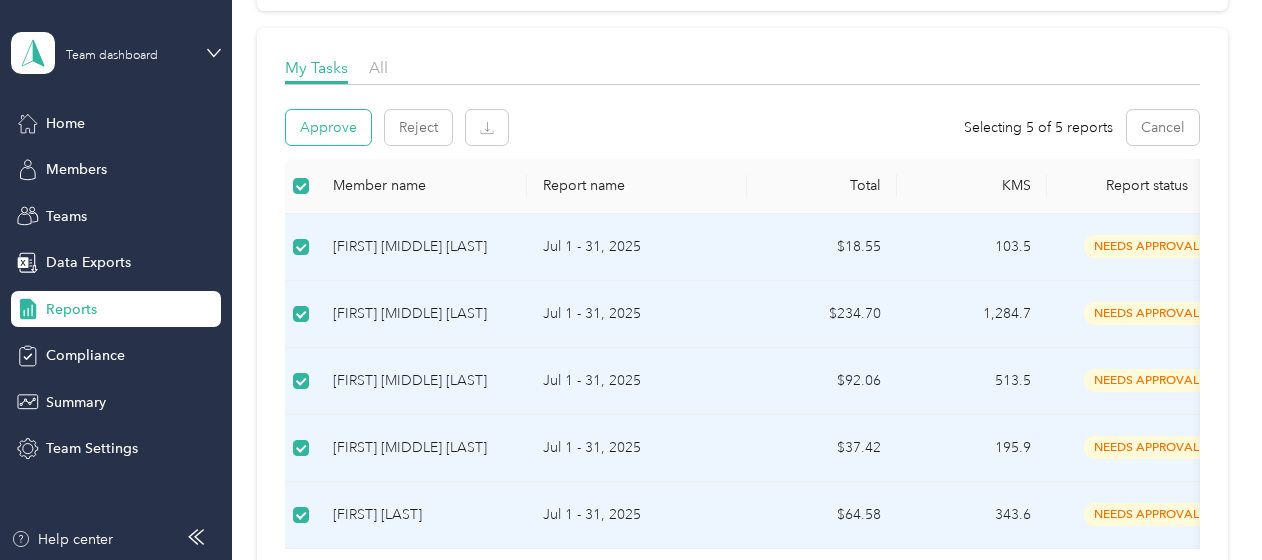 click on "Approve" at bounding box center (328, 127) 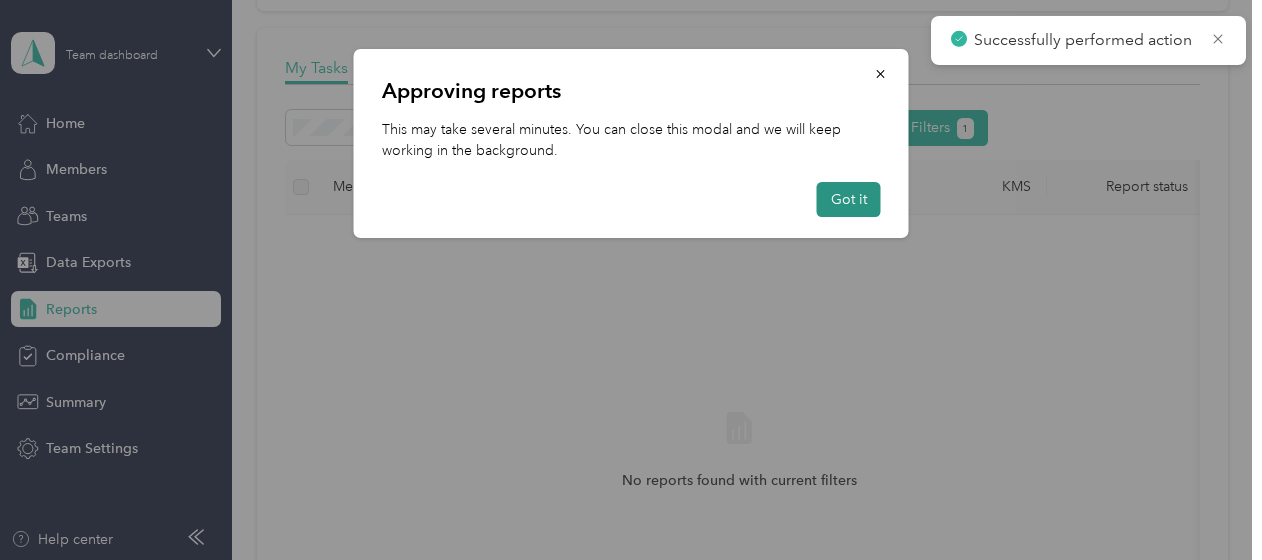 click on "Got it" at bounding box center [849, 199] 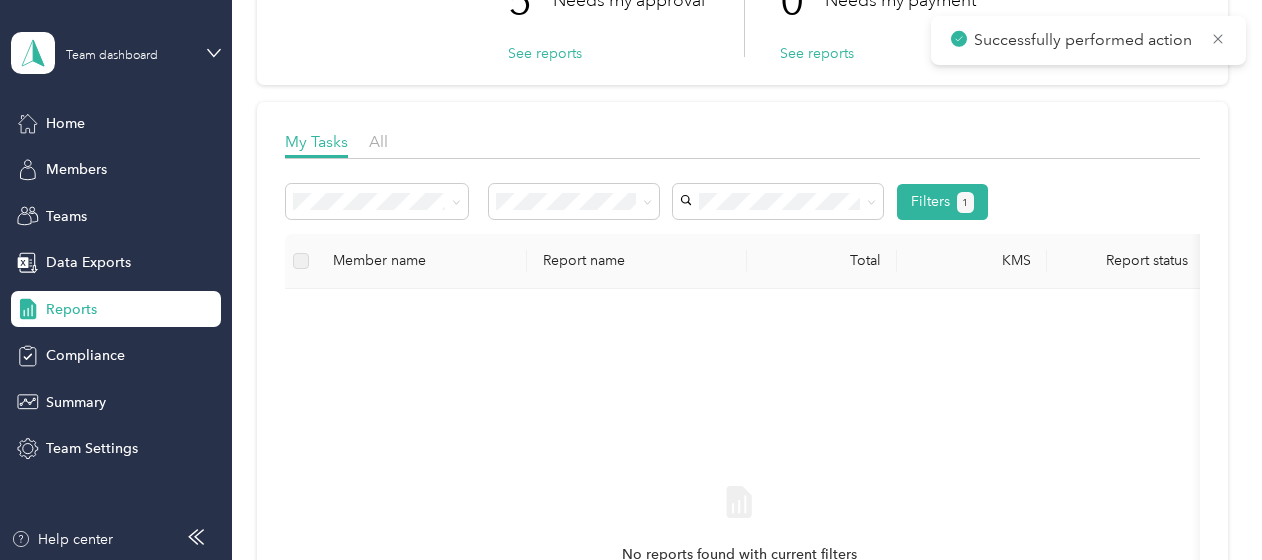scroll, scrollTop: 0, scrollLeft: 0, axis: both 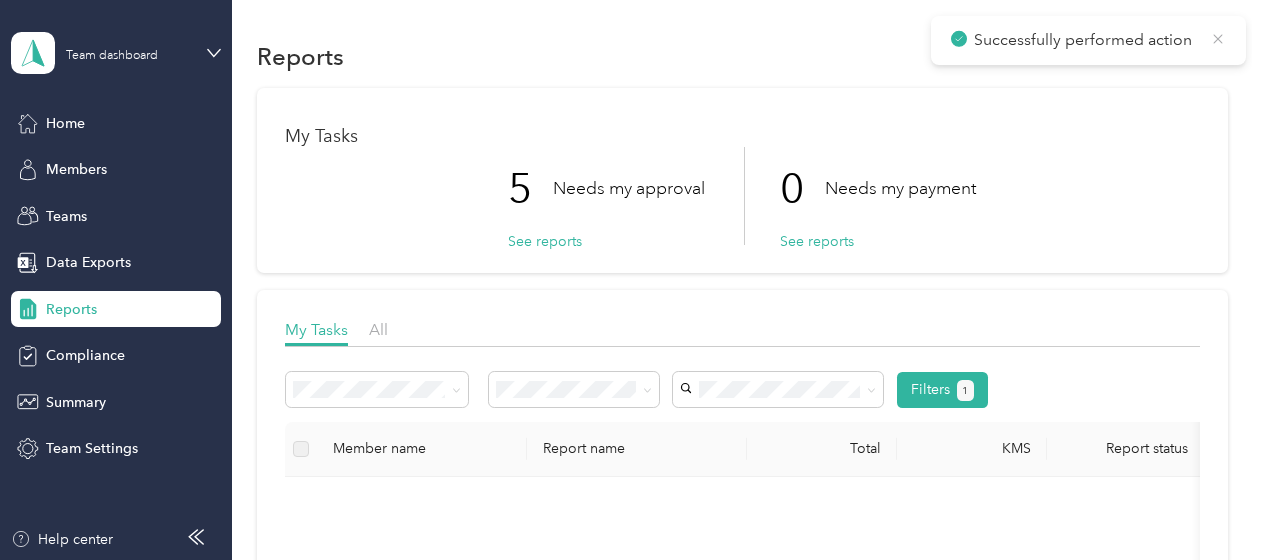 click 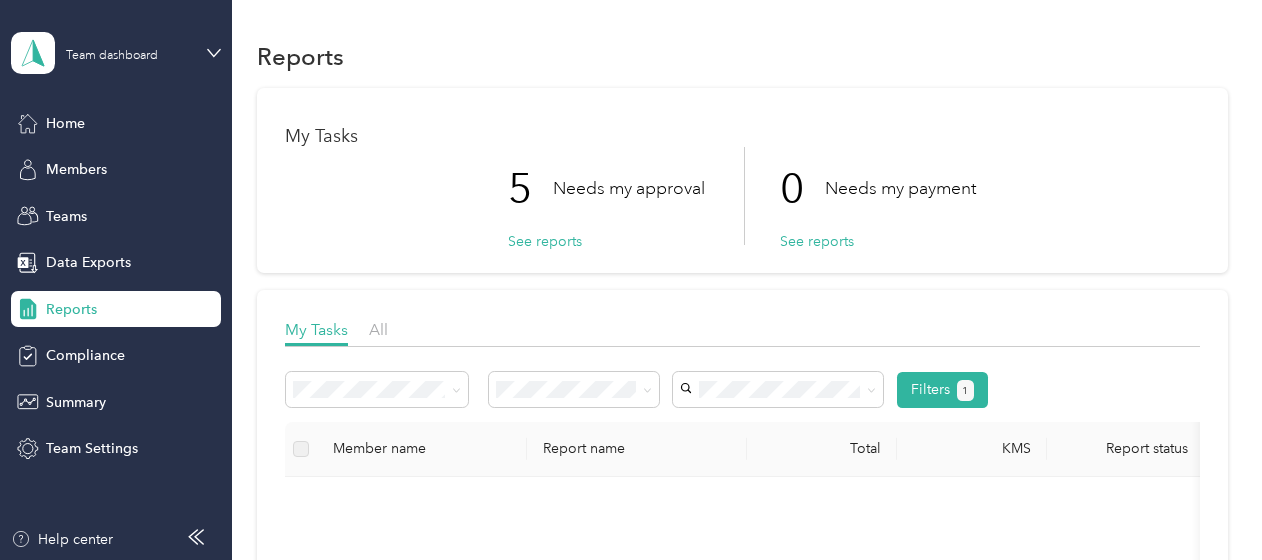 click on "Team dashboard" at bounding box center [116, 53] 